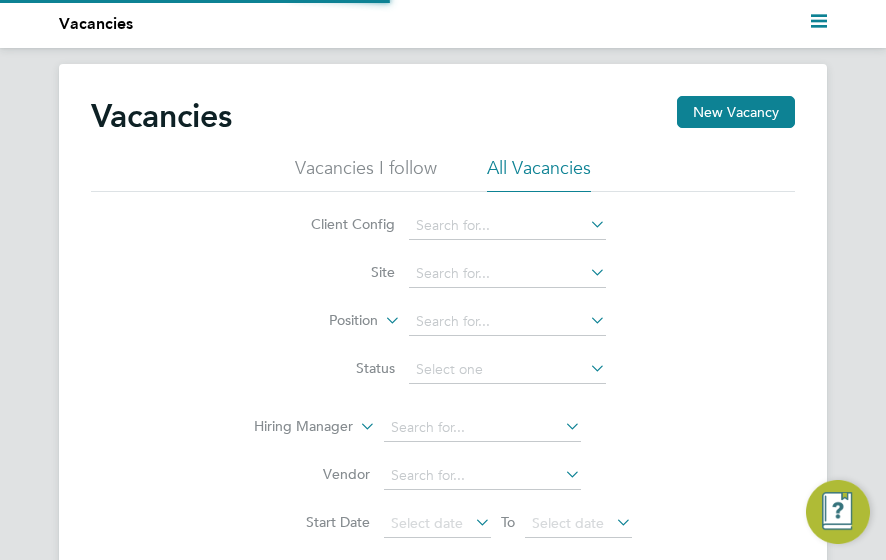 scroll, scrollTop: 0, scrollLeft: 0, axis: both 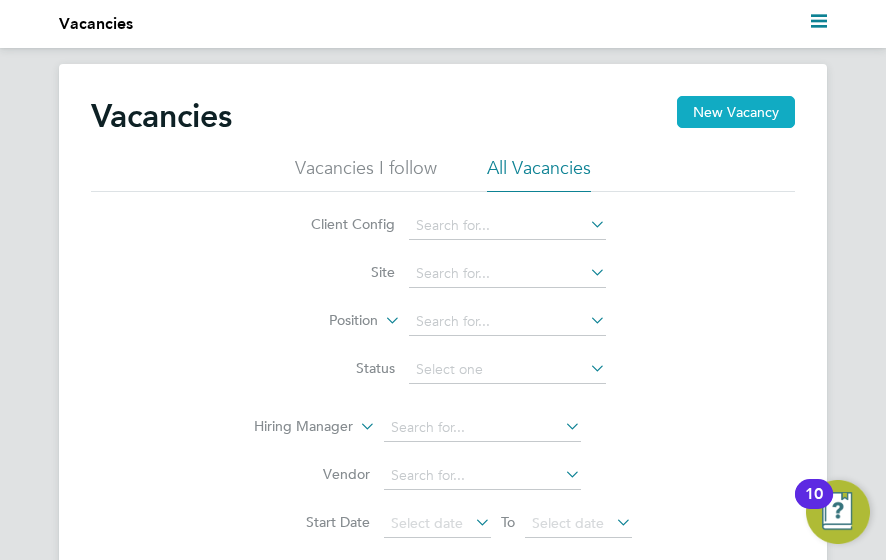 click on "New Vacancy" 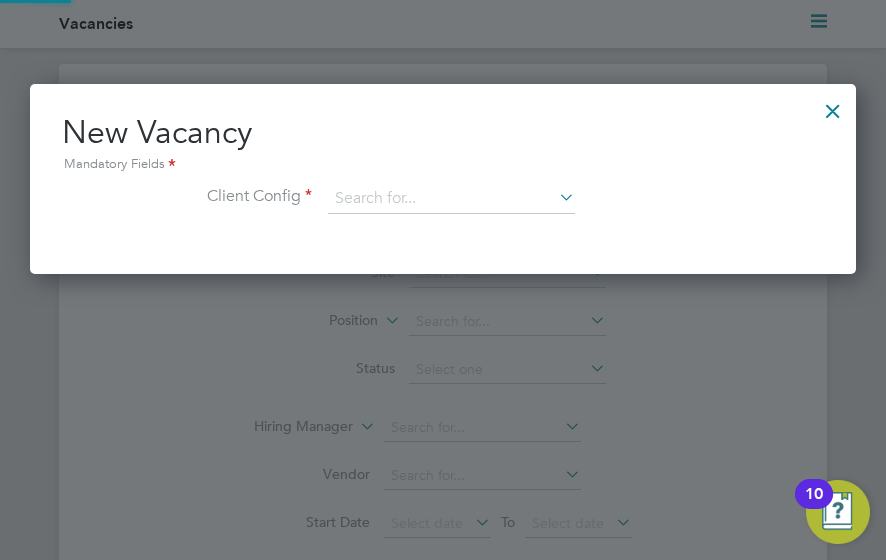 scroll, scrollTop: 10, scrollLeft: 10, axis: both 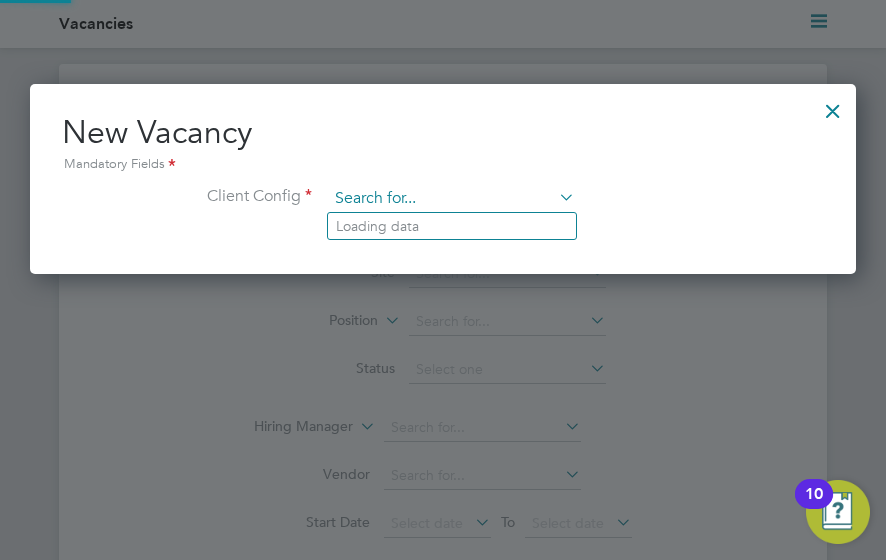 click at bounding box center [451, 199] 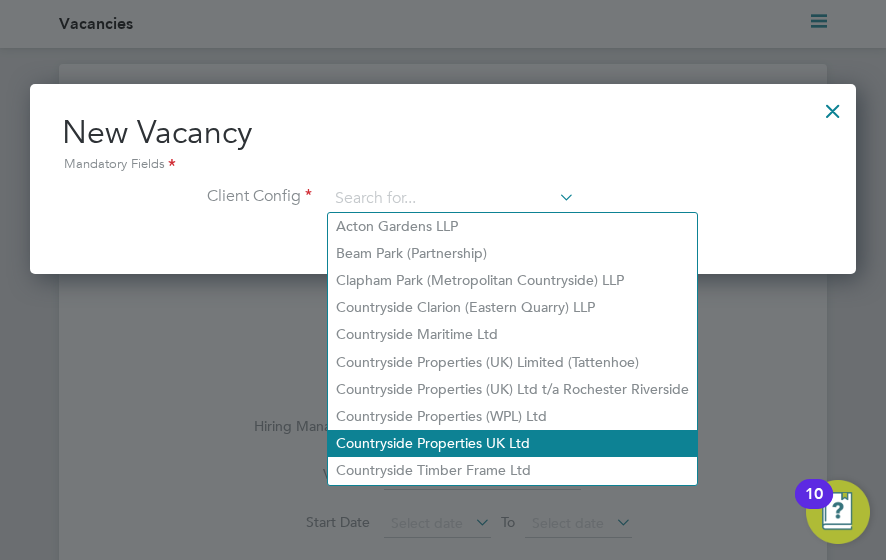 click on "Countryside Properties UK Ltd" 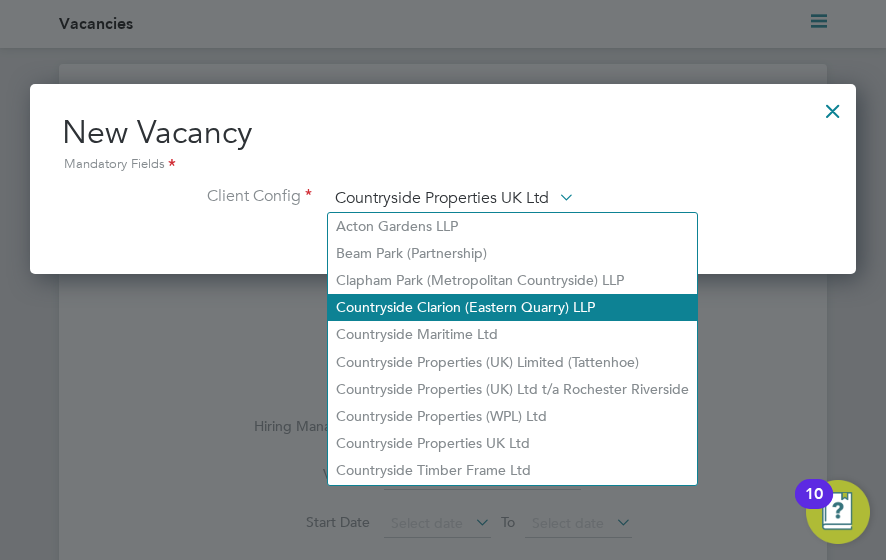 scroll, scrollTop: 10, scrollLeft: 10, axis: both 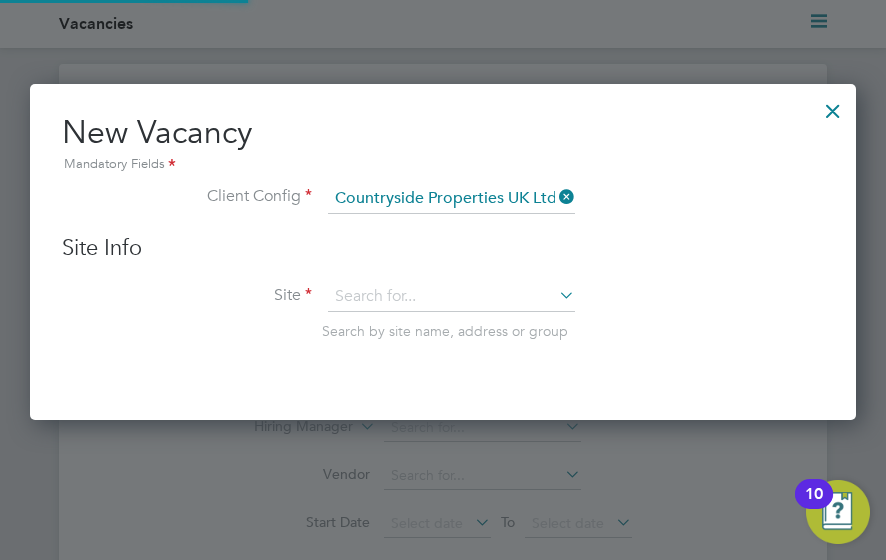 click on "Site   Search by site name, address or group" at bounding box center [498, 331] 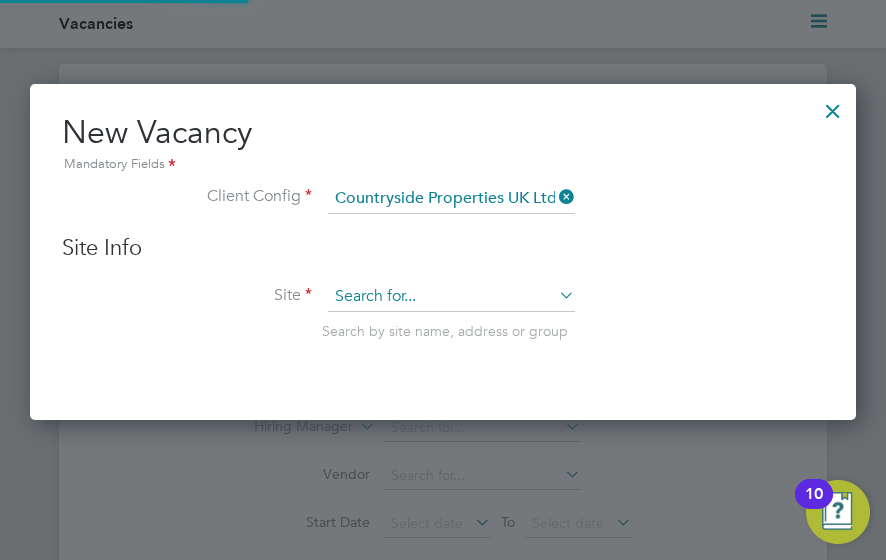 click at bounding box center (451, 297) 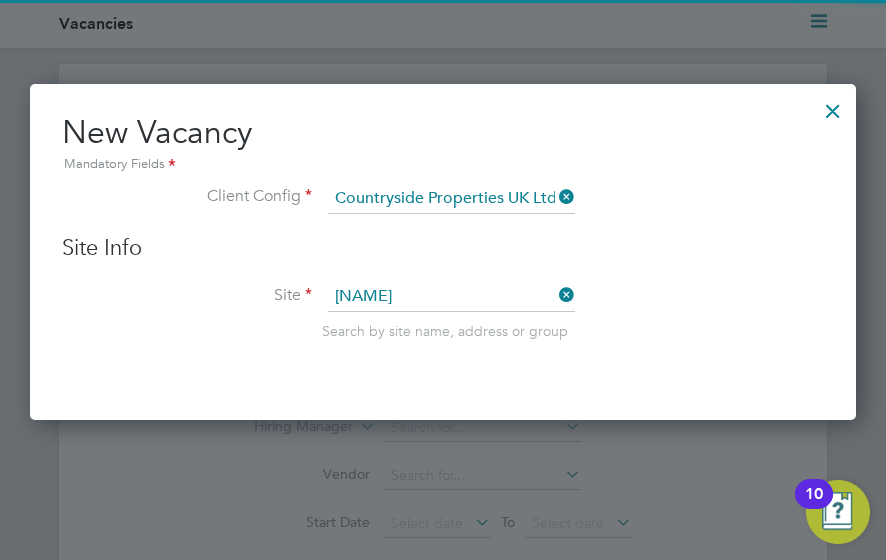 click on "[CITY] (phase 2)" 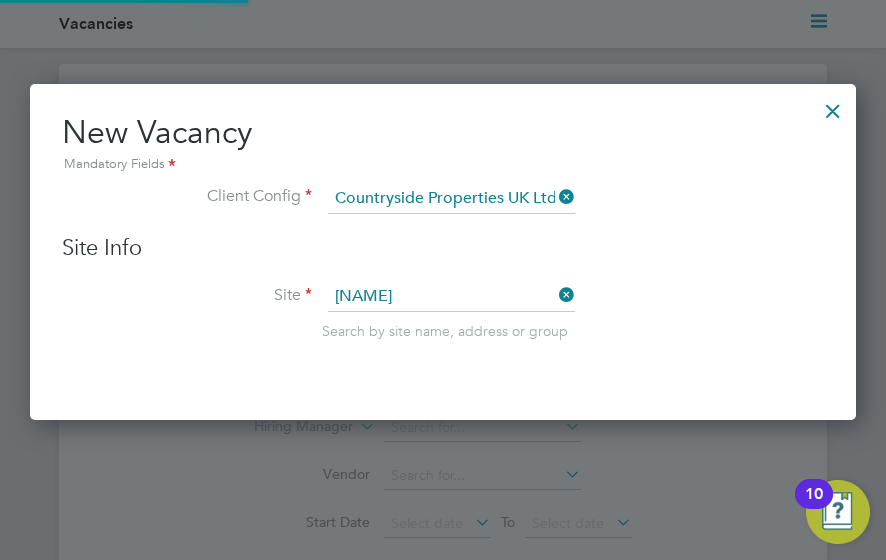 type on "Burgess Hill (phase 2)" 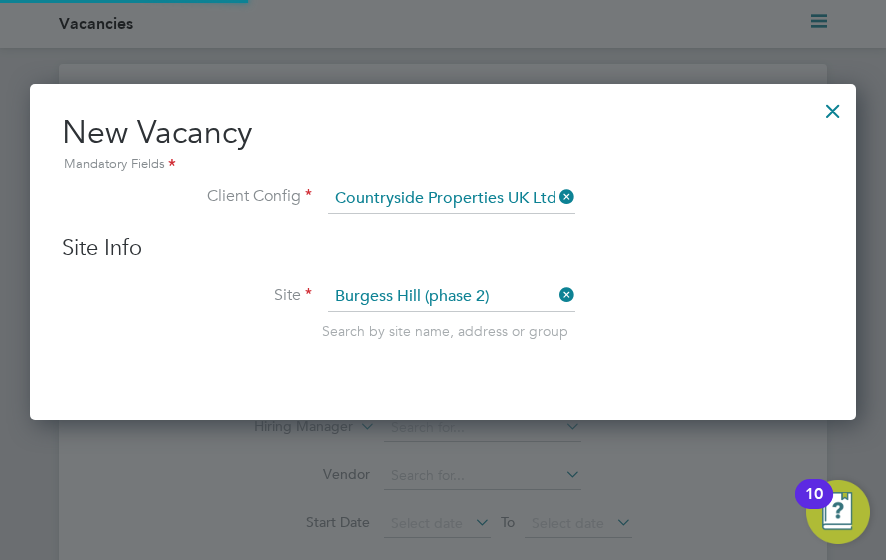 scroll, scrollTop: 10, scrollLeft: 10, axis: both 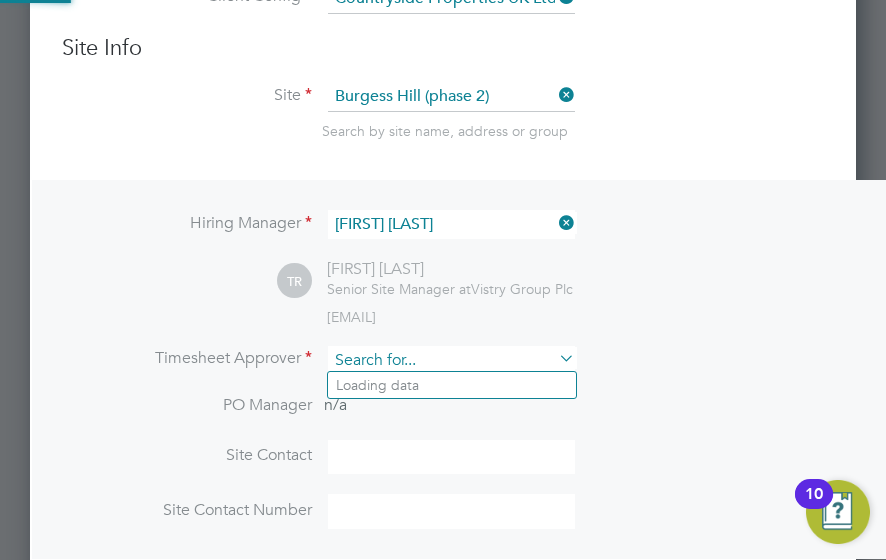 click at bounding box center [451, 360] 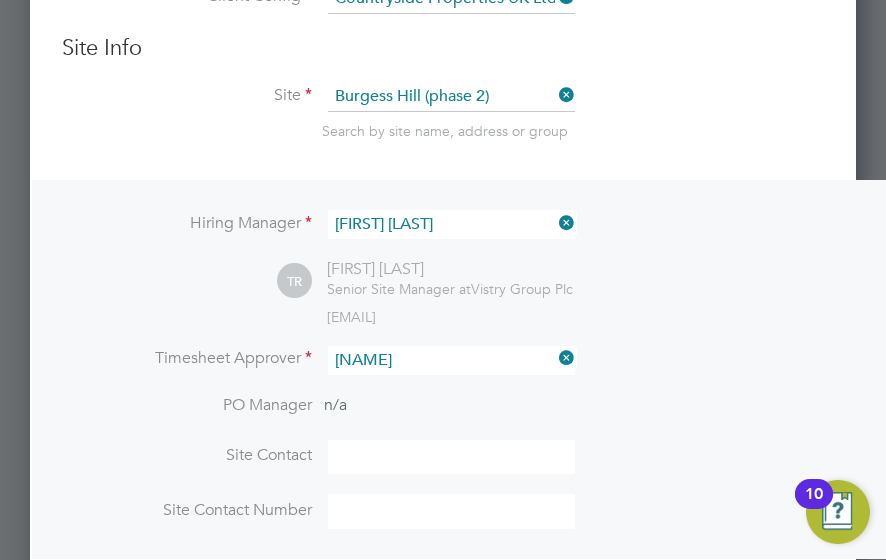 click on "[FIRST]   [LAST]" 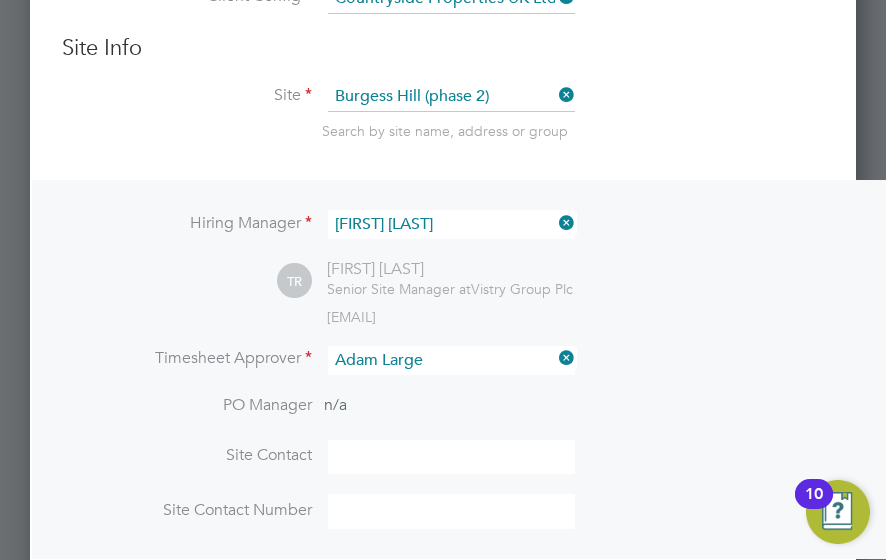 scroll, scrollTop: 10, scrollLeft: 10, axis: both 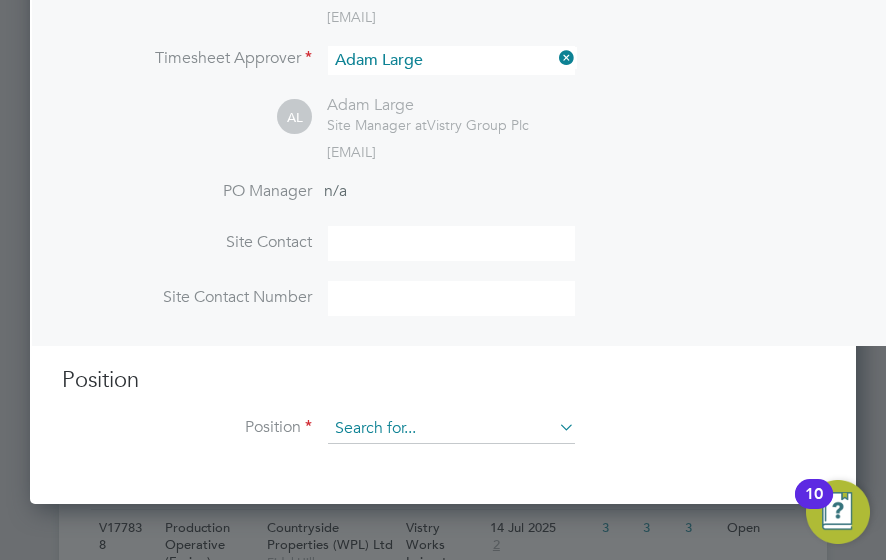 click at bounding box center [451, 429] 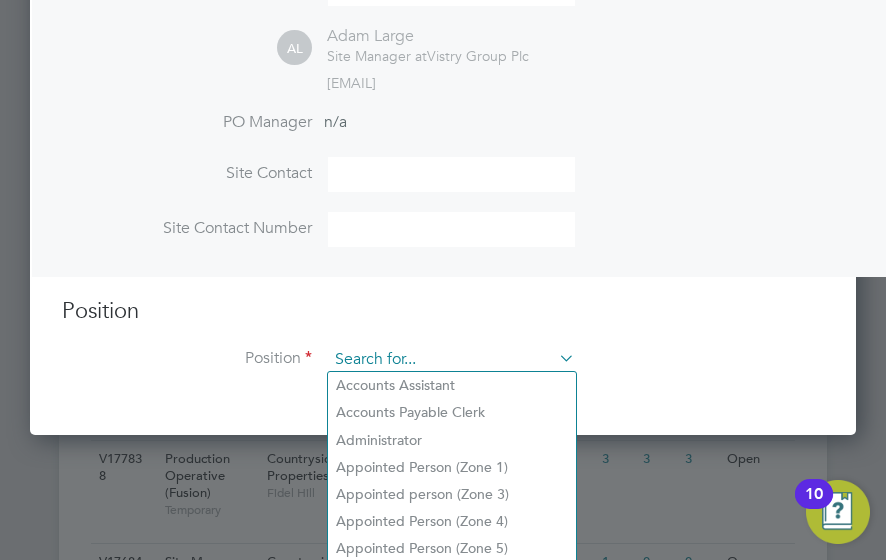 scroll, scrollTop: 600, scrollLeft: 0, axis: vertical 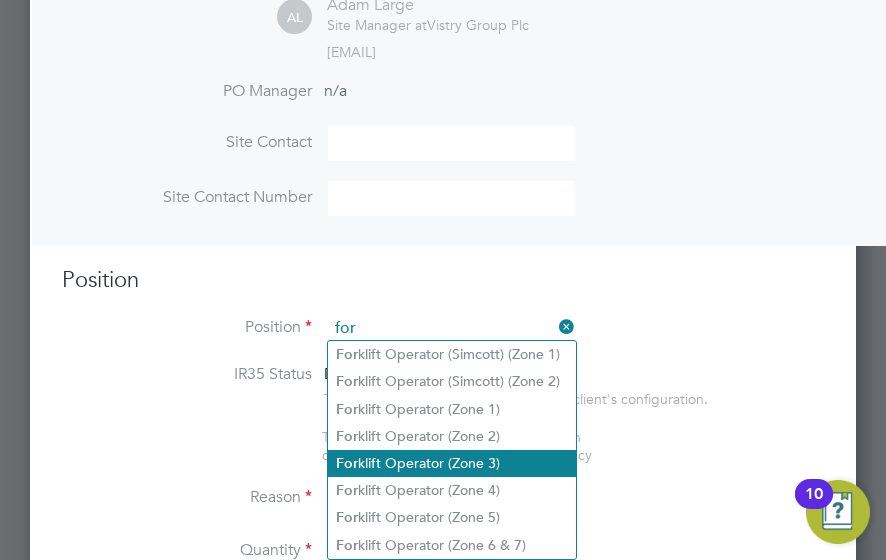 click on "Forklift Operator (Zone 3)" 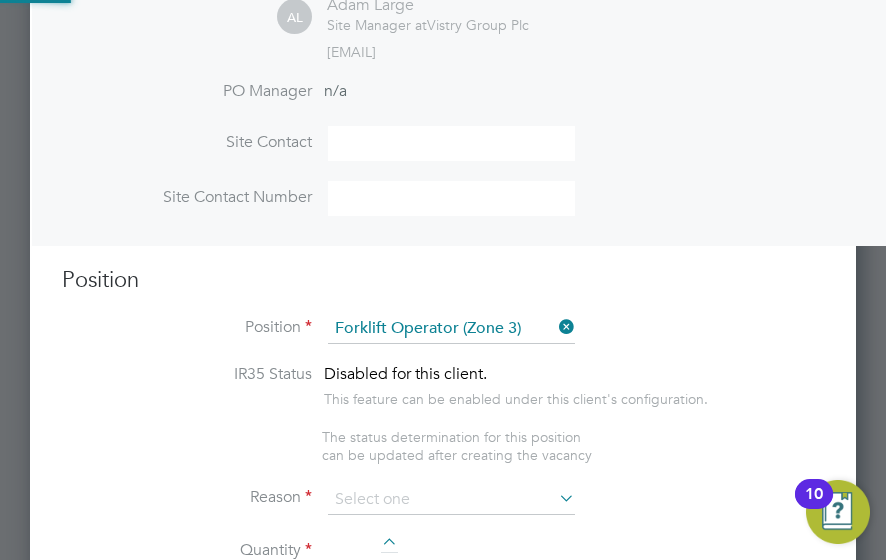type on "•	 Operate construction machinery
•	Delivering large quantities of materials to trades based on site.
•	 Maintain job site safety
•	 Carry out daily health and safety checks
•	 Light labouring duties as and when requested to do so" 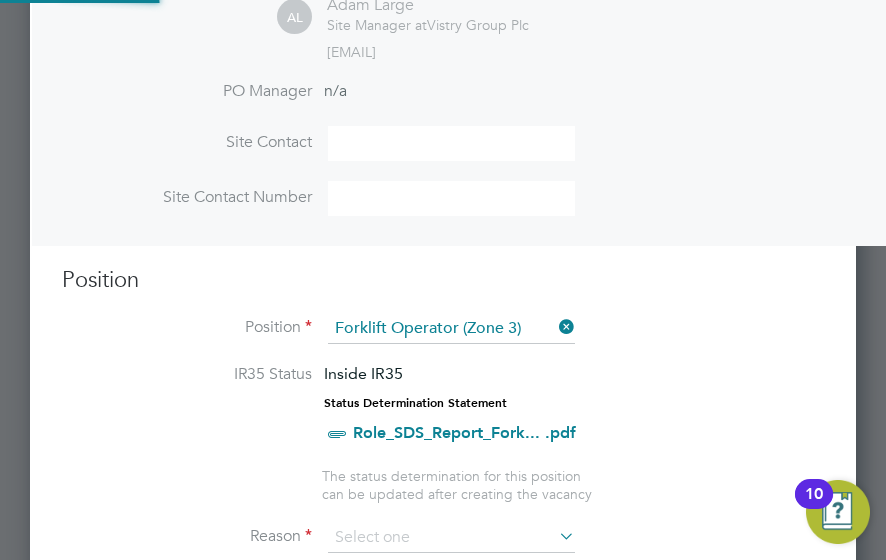 scroll, scrollTop: 103, scrollLeft: 10, axis: both 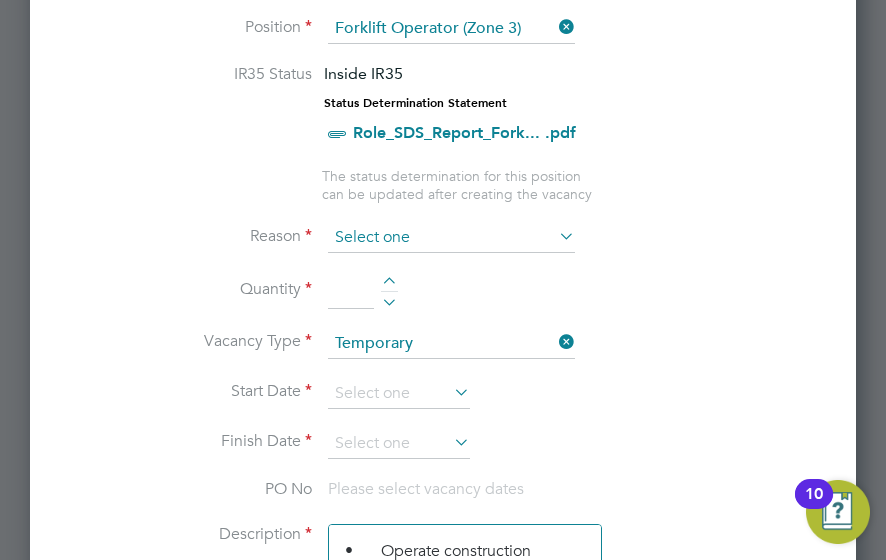click at bounding box center [451, 238] 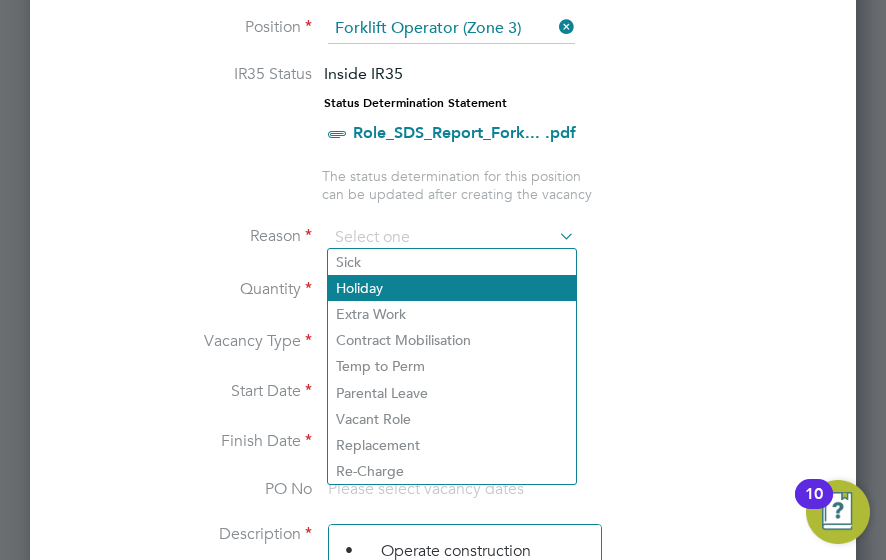 click on "Holiday" 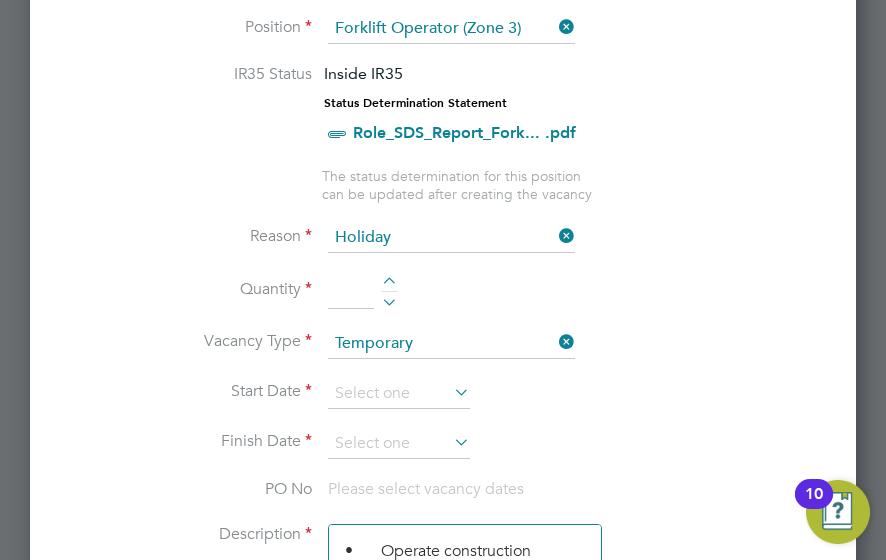 click on "Reason   Holiday" at bounding box center (498, 248) 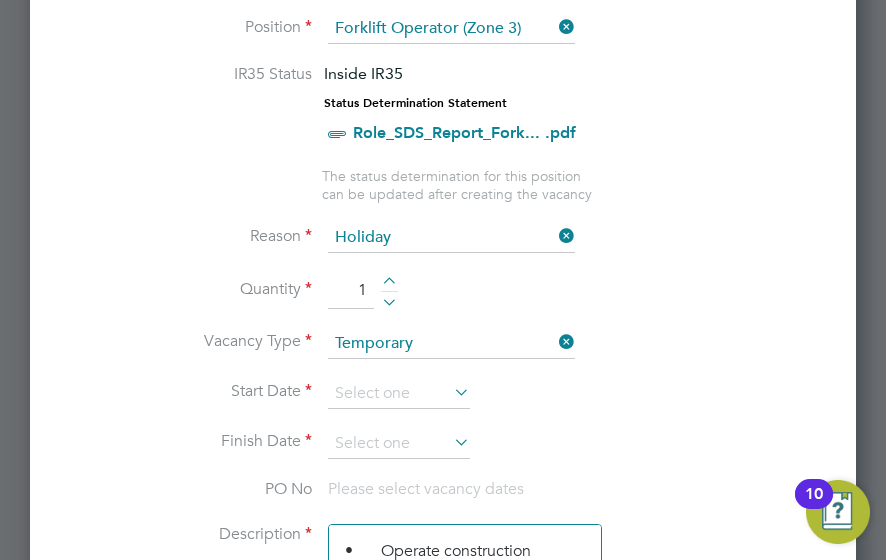 click at bounding box center [450, 392] 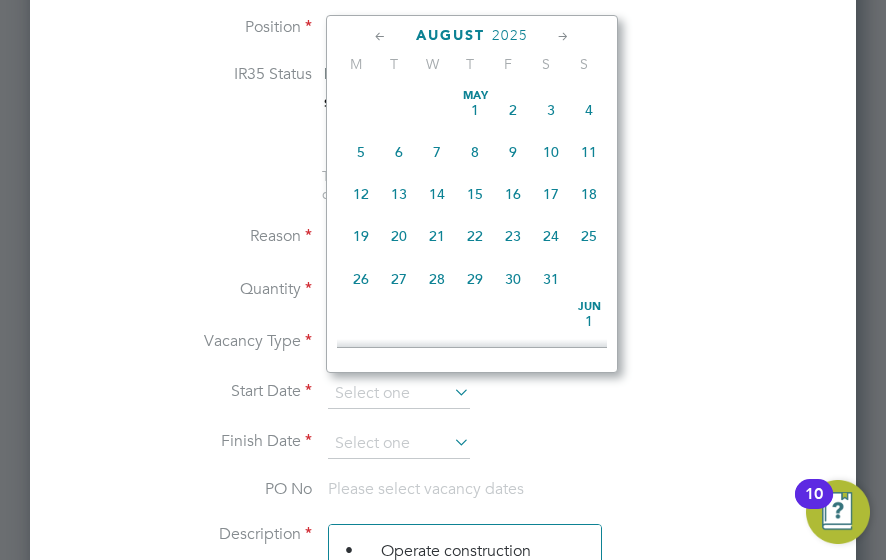 scroll, scrollTop: 644, scrollLeft: 0, axis: vertical 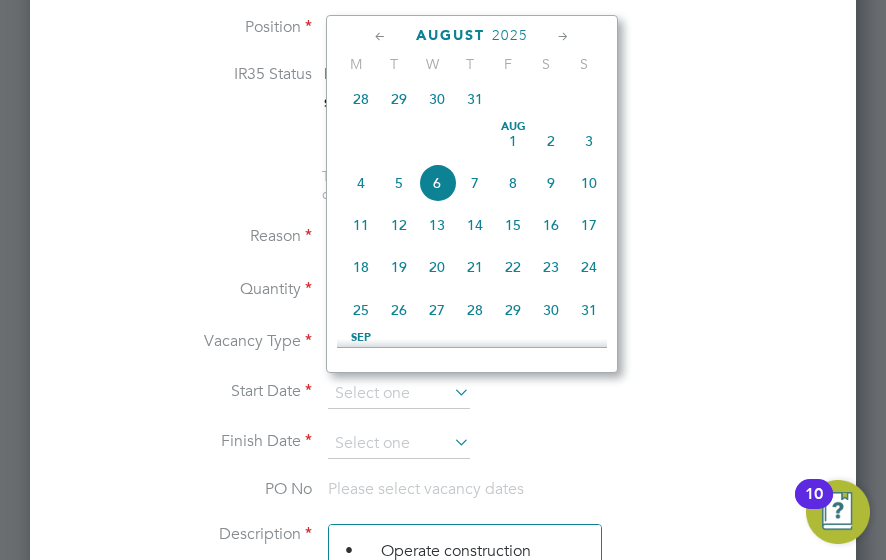 click on "28" 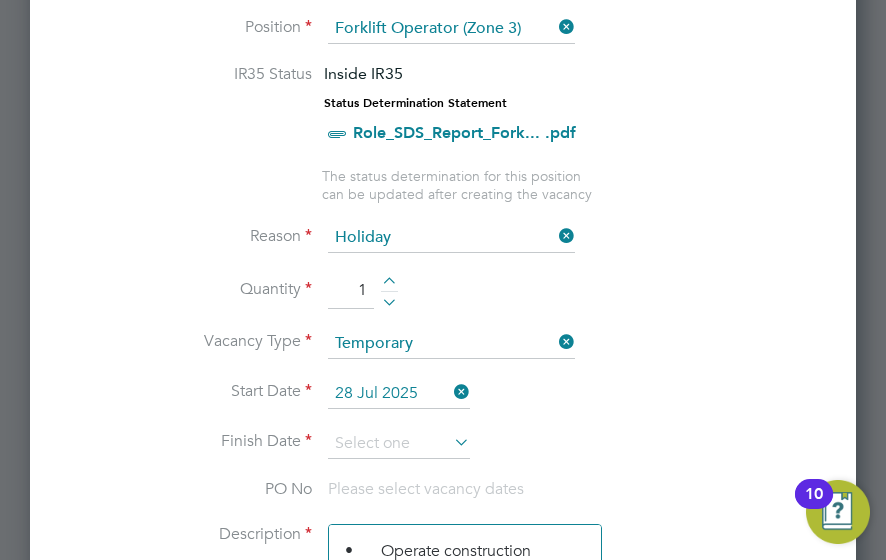 click at bounding box center [450, 442] 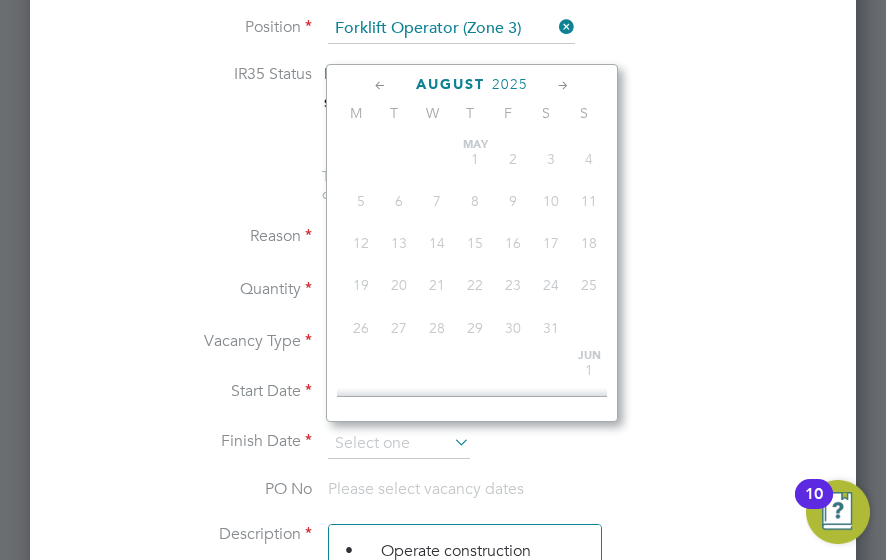 scroll, scrollTop: 644, scrollLeft: 0, axis: vertical 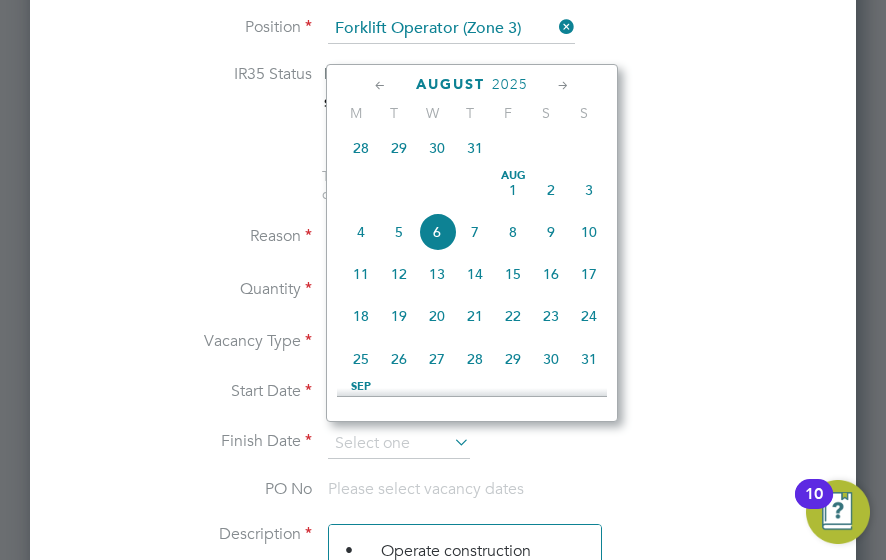 click on "28" 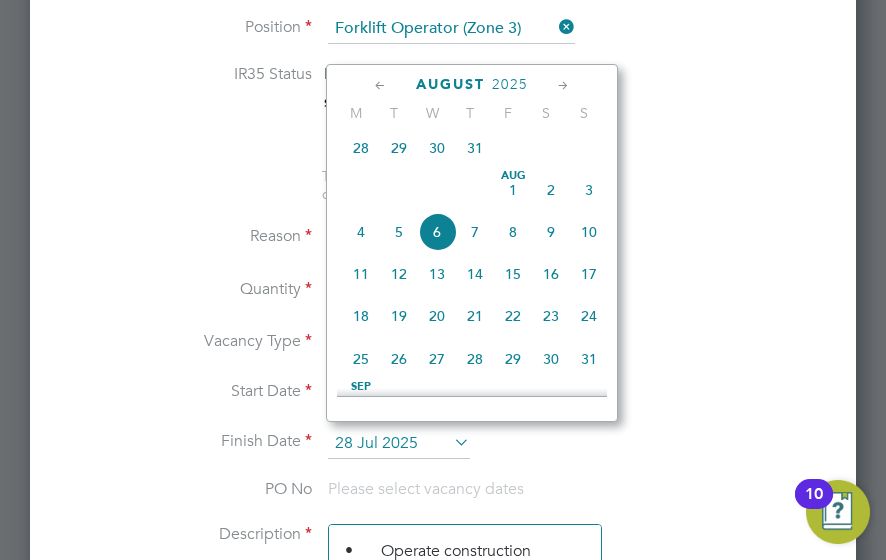 scroll, scrollTop: 10, scrollLeft: 10, axis: both 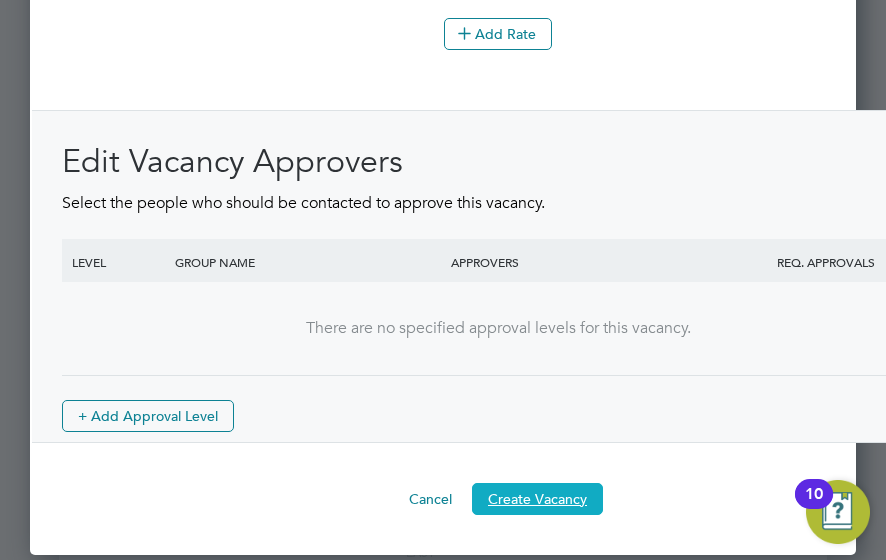 click on "Create Vacancy" at bounding box center [537, 499] 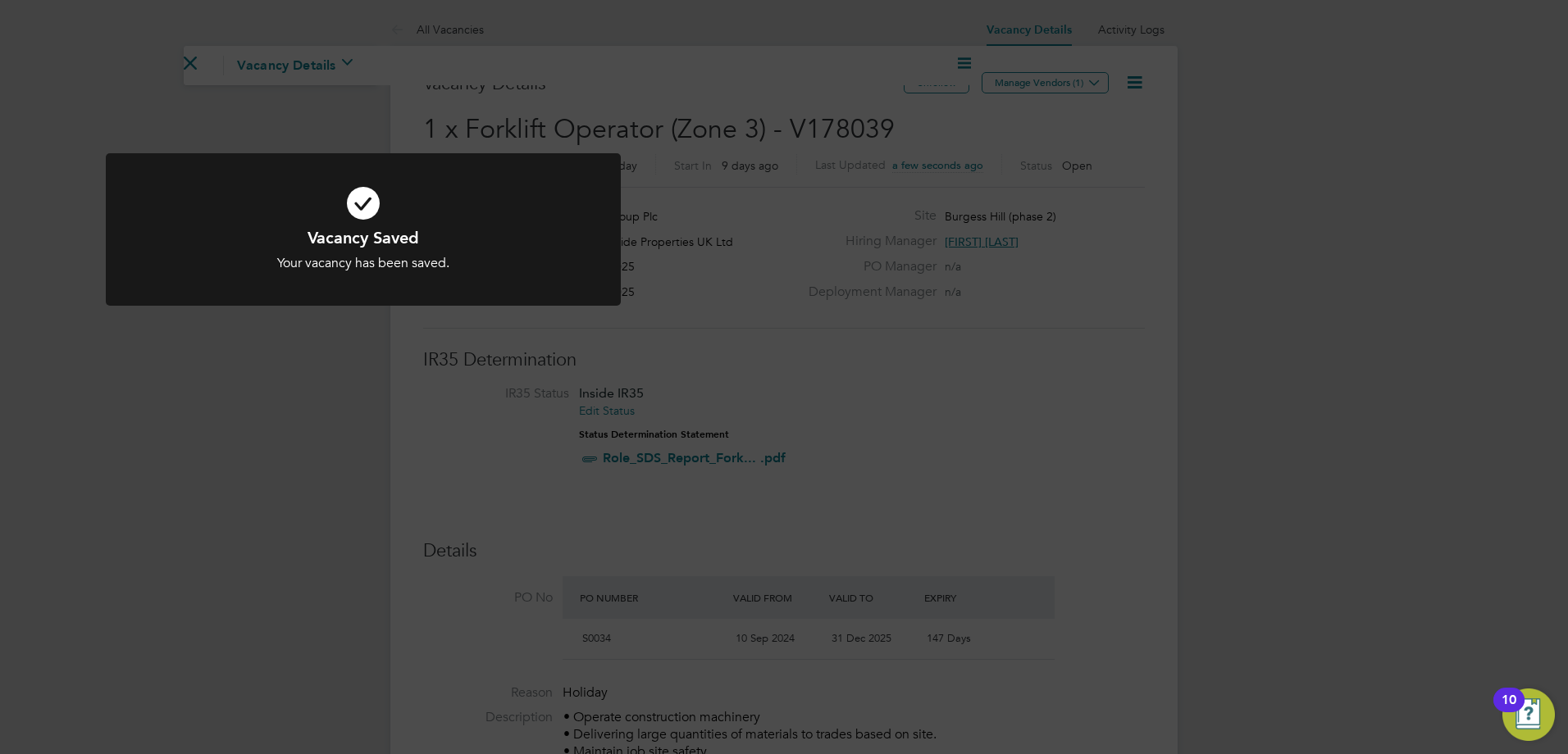click at bounding box center (363, 229) 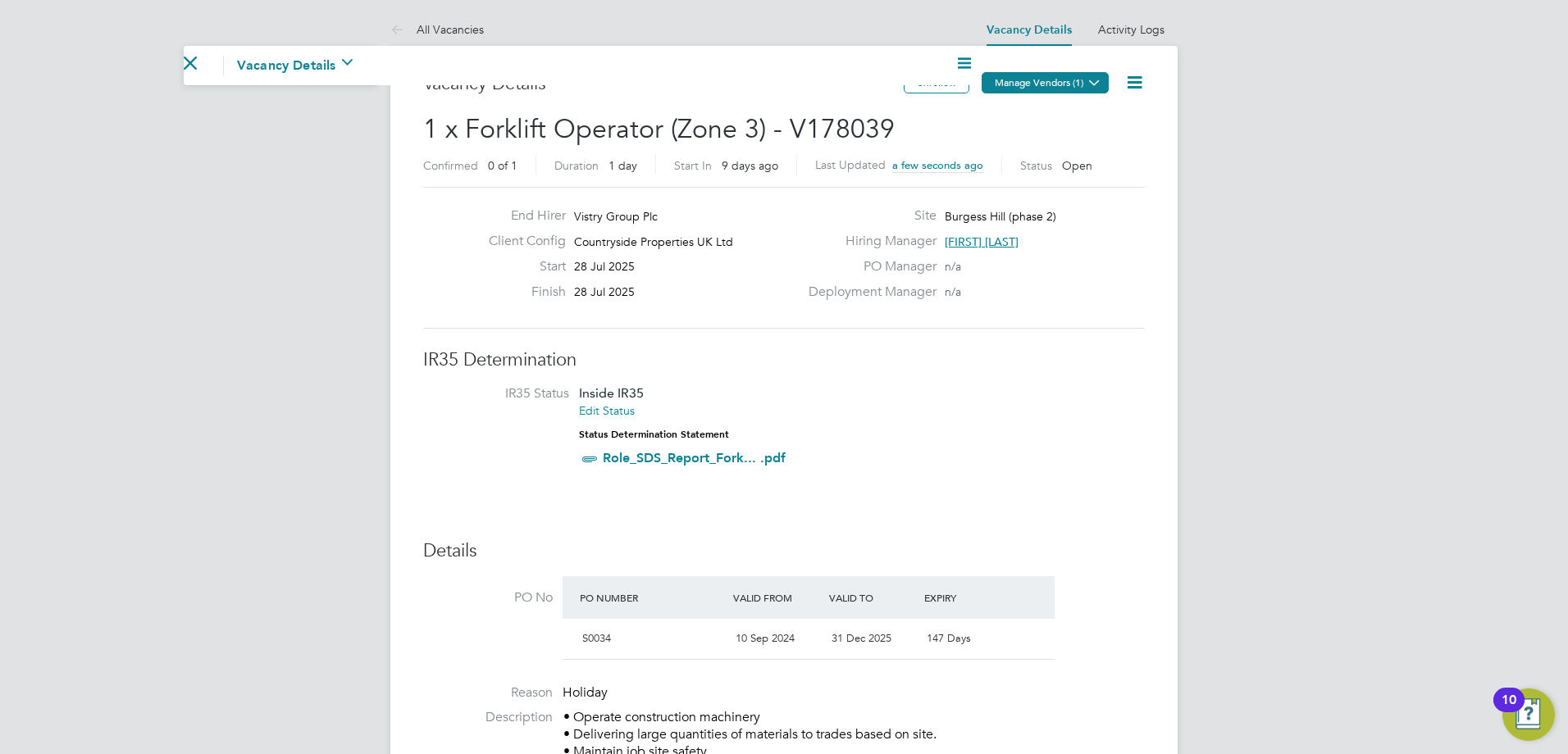 click 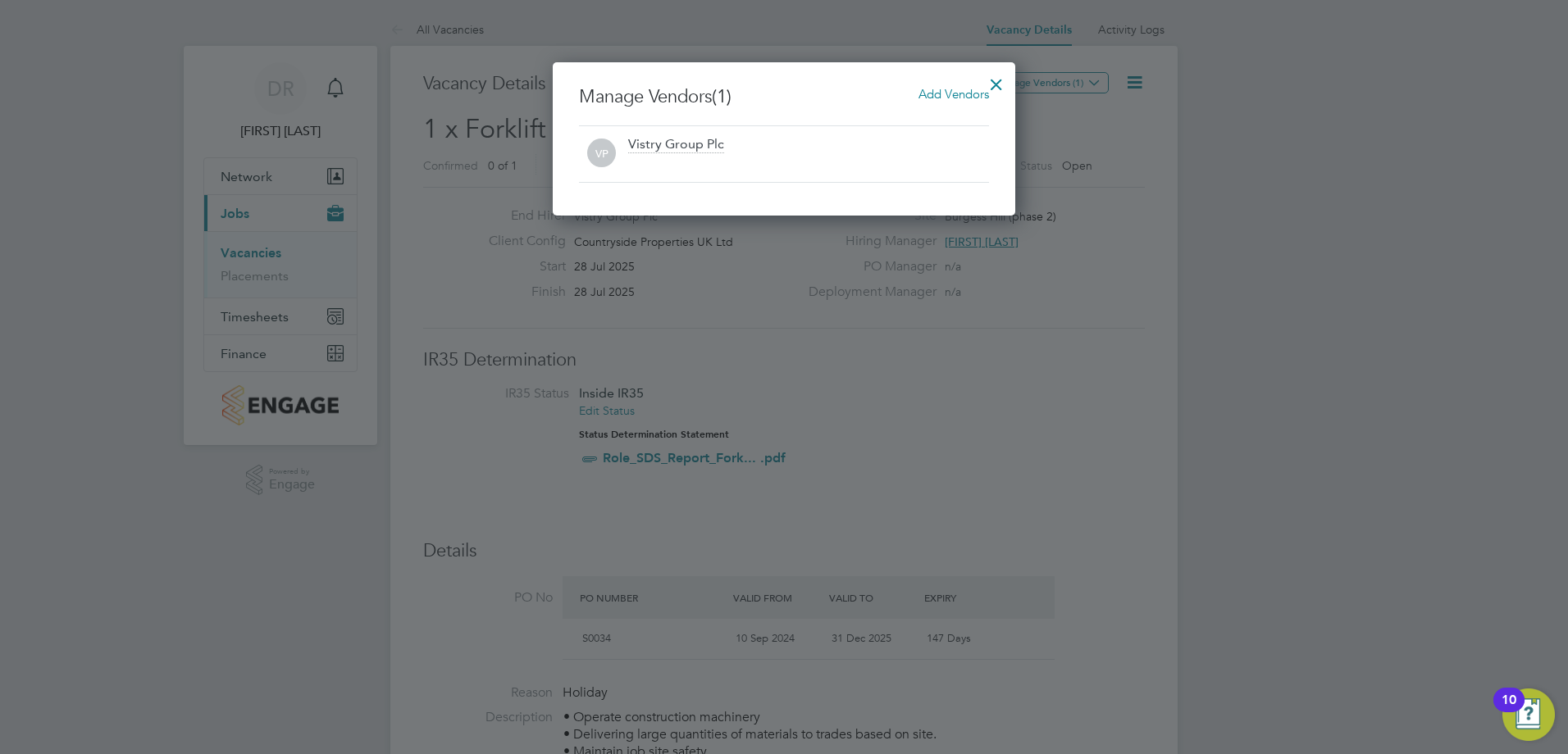 click on "Manage Vendors  (1) Add Vendors" at bounding box center [784, 97] 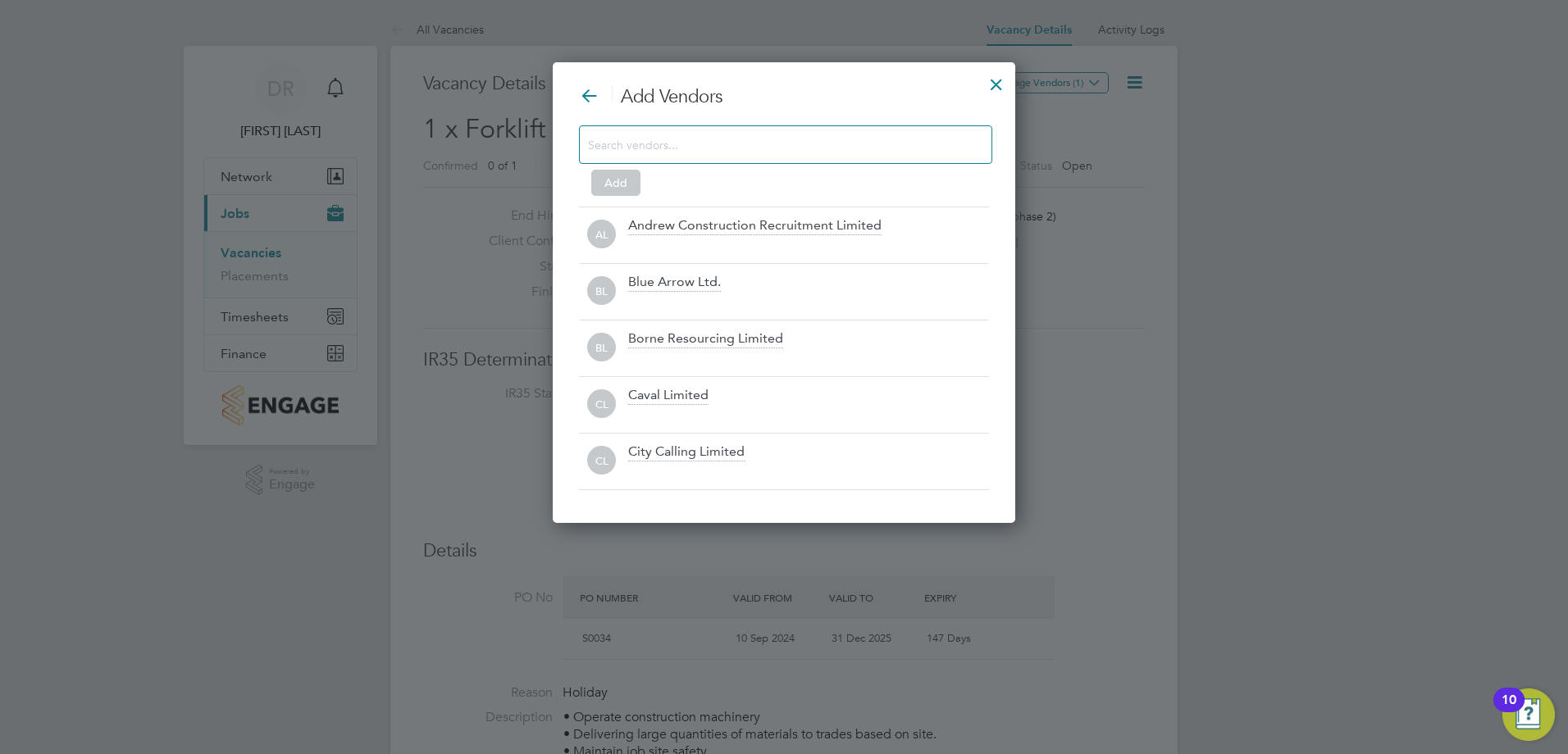 click at bounding box center (773, 144) 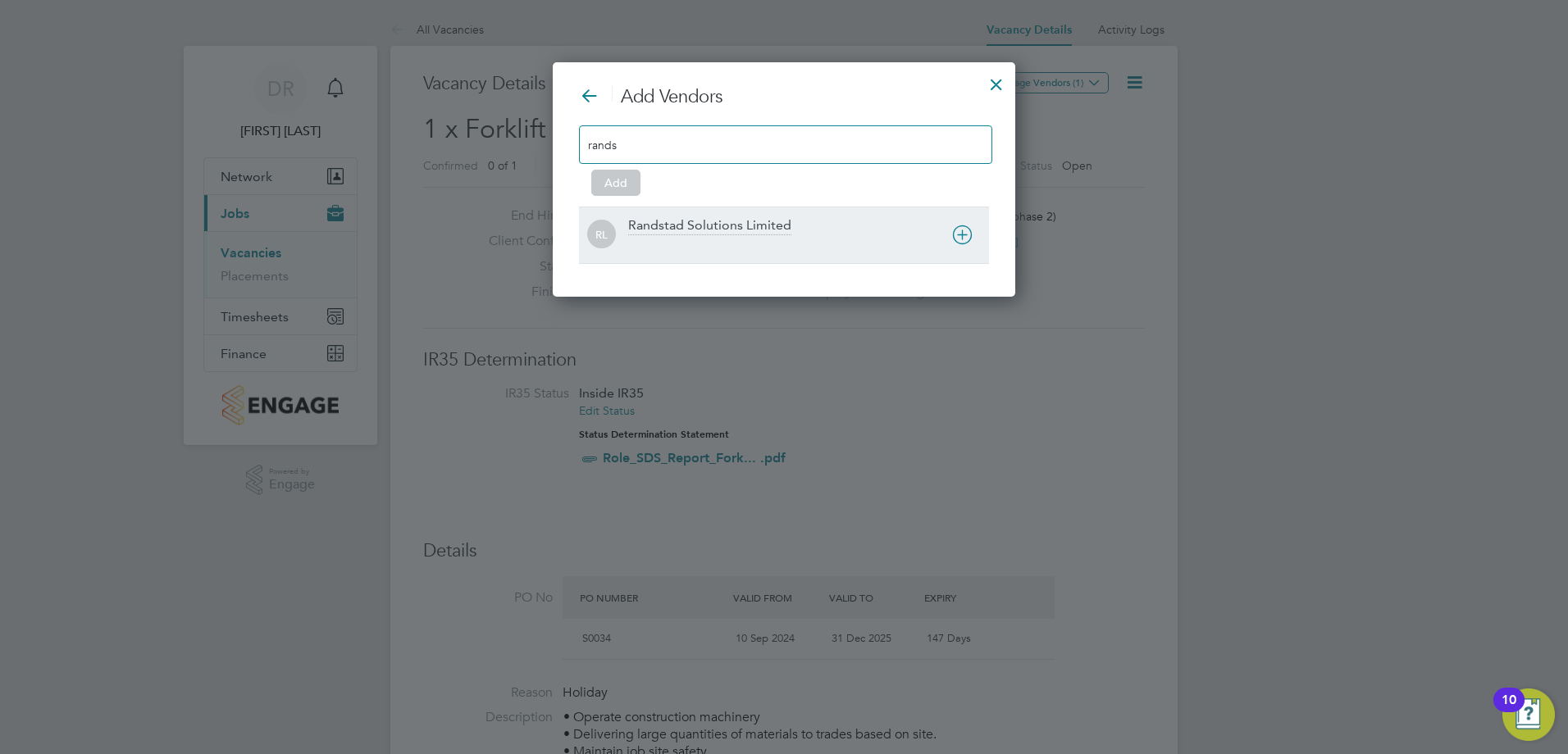 type on "rands" 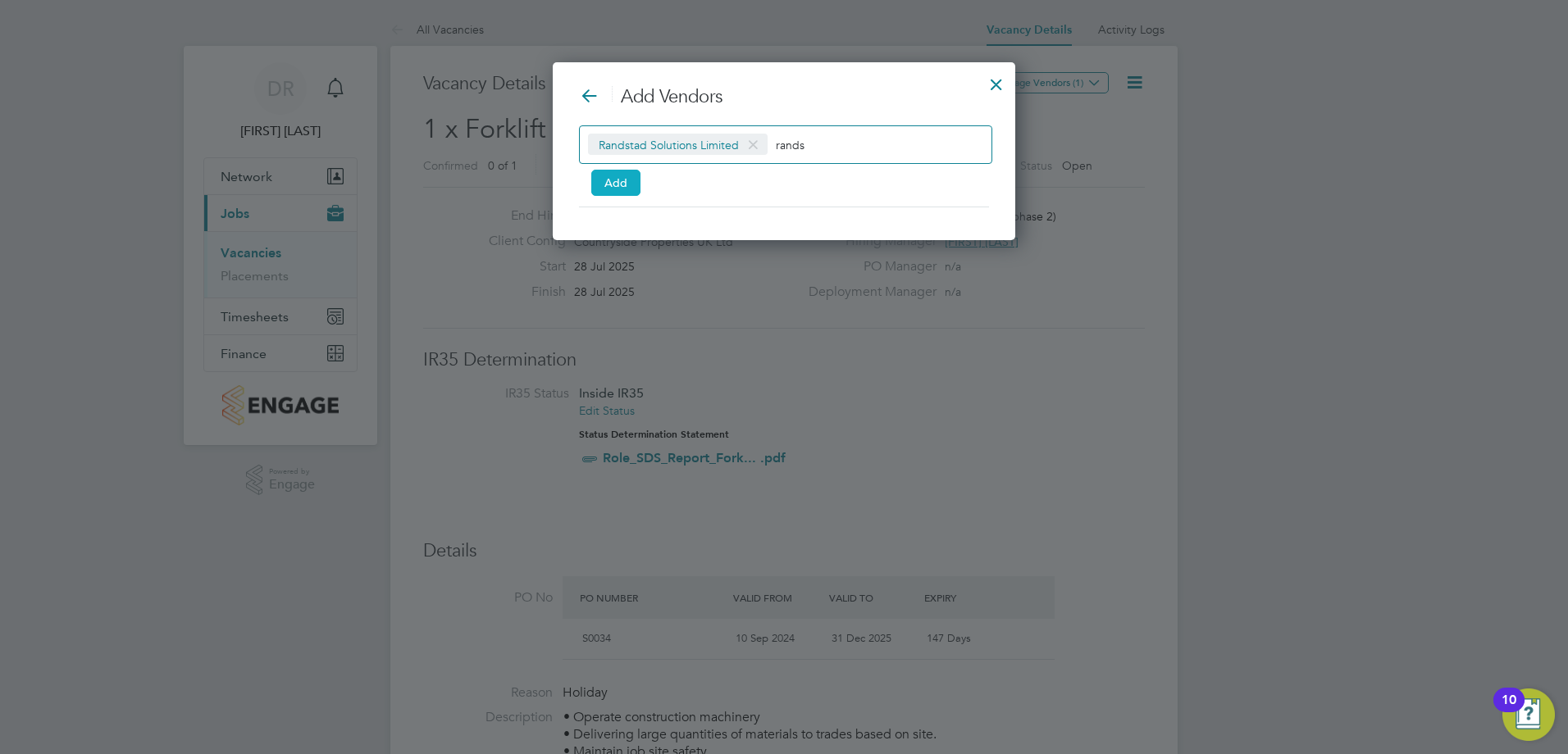 click on "Add" at bounding box center [616, 183] 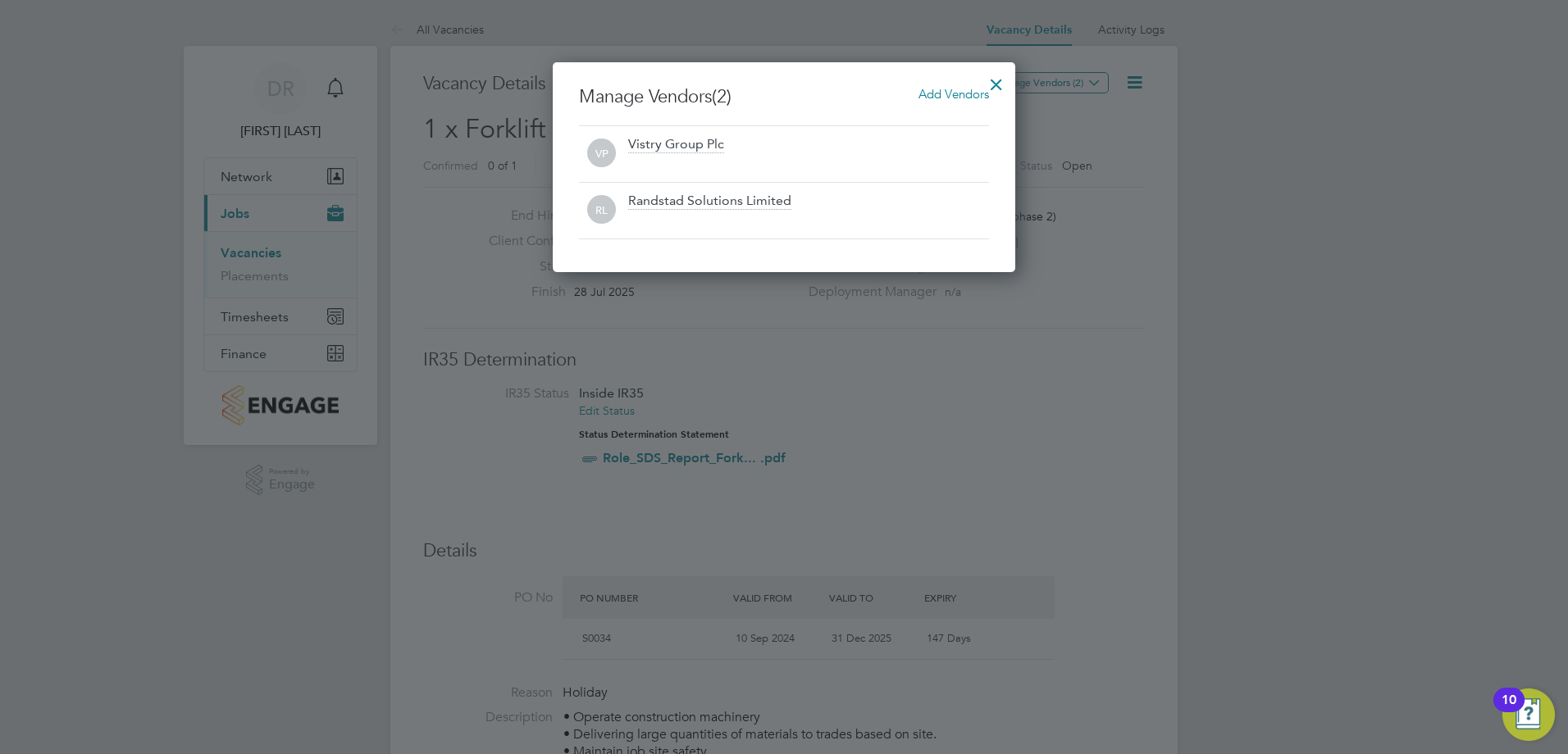 click at bounding box center [996, 80] 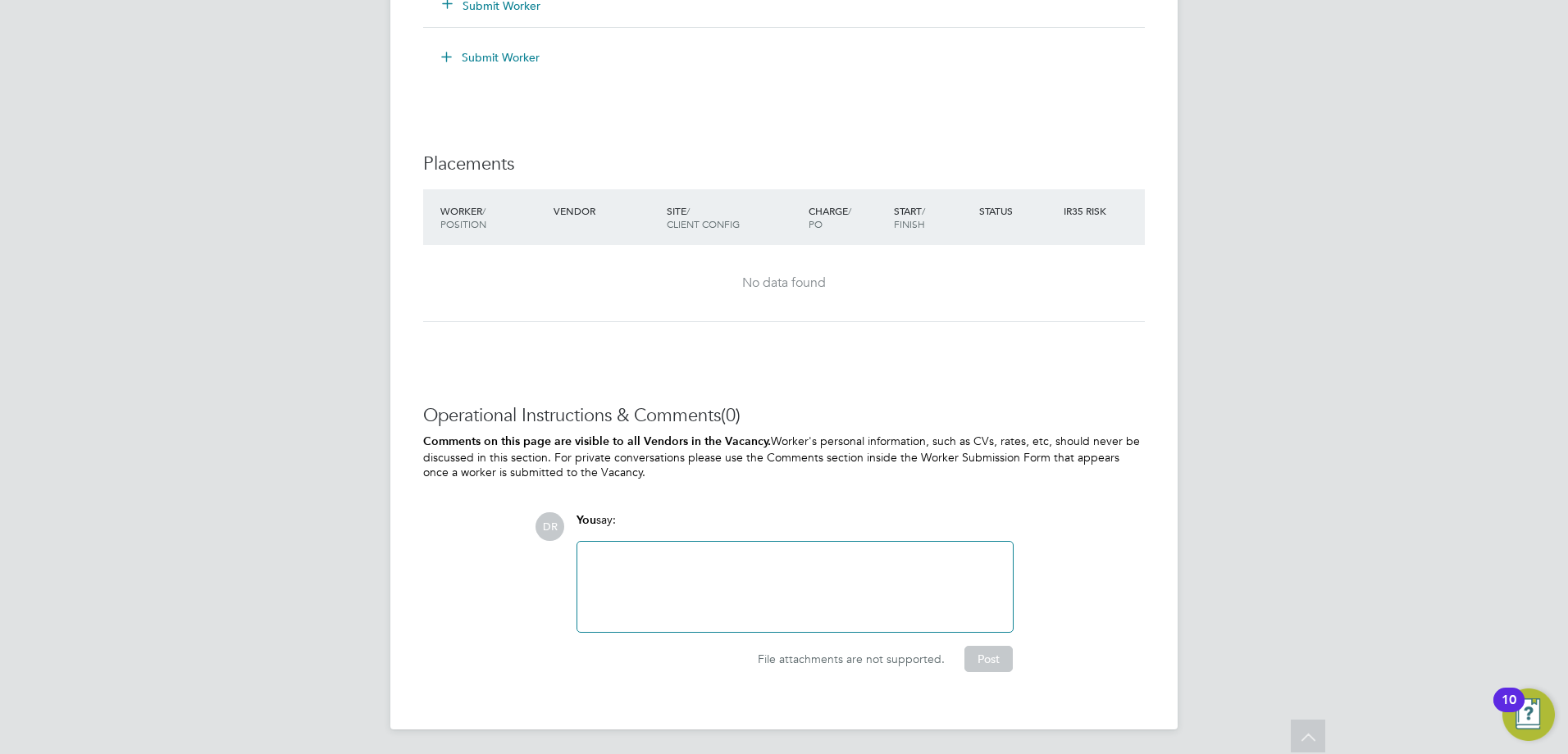 click 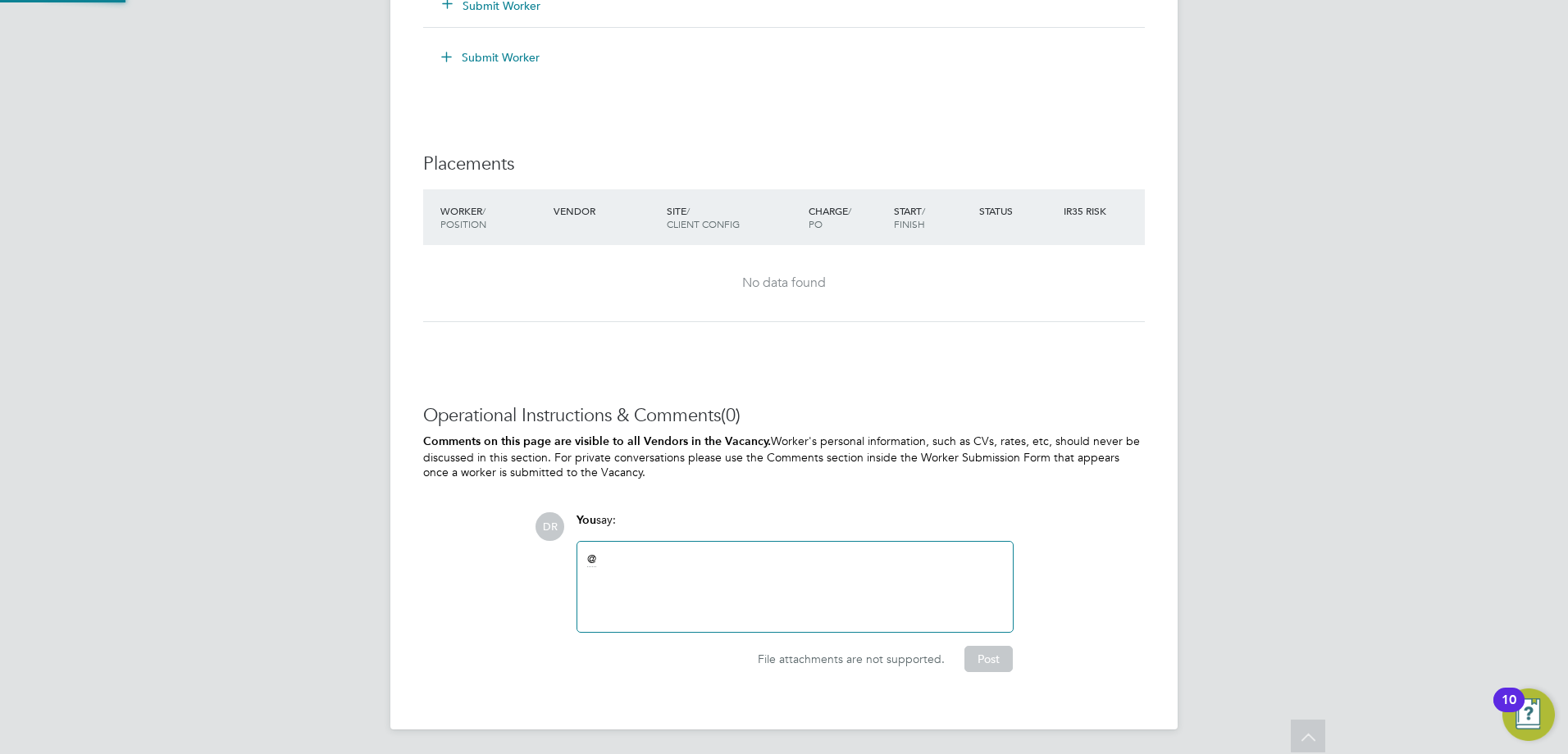type 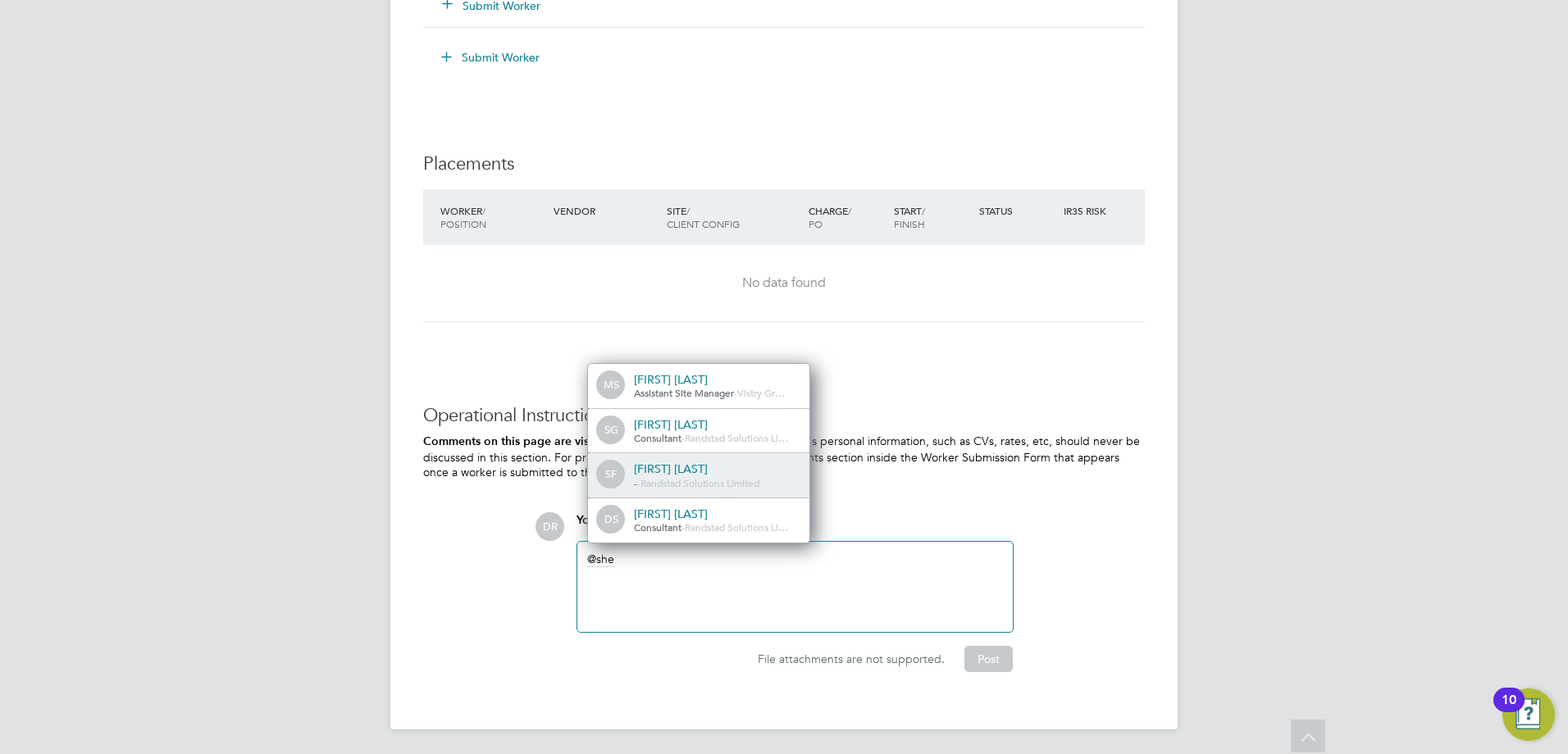 click on "[FIRST] [LAST]" 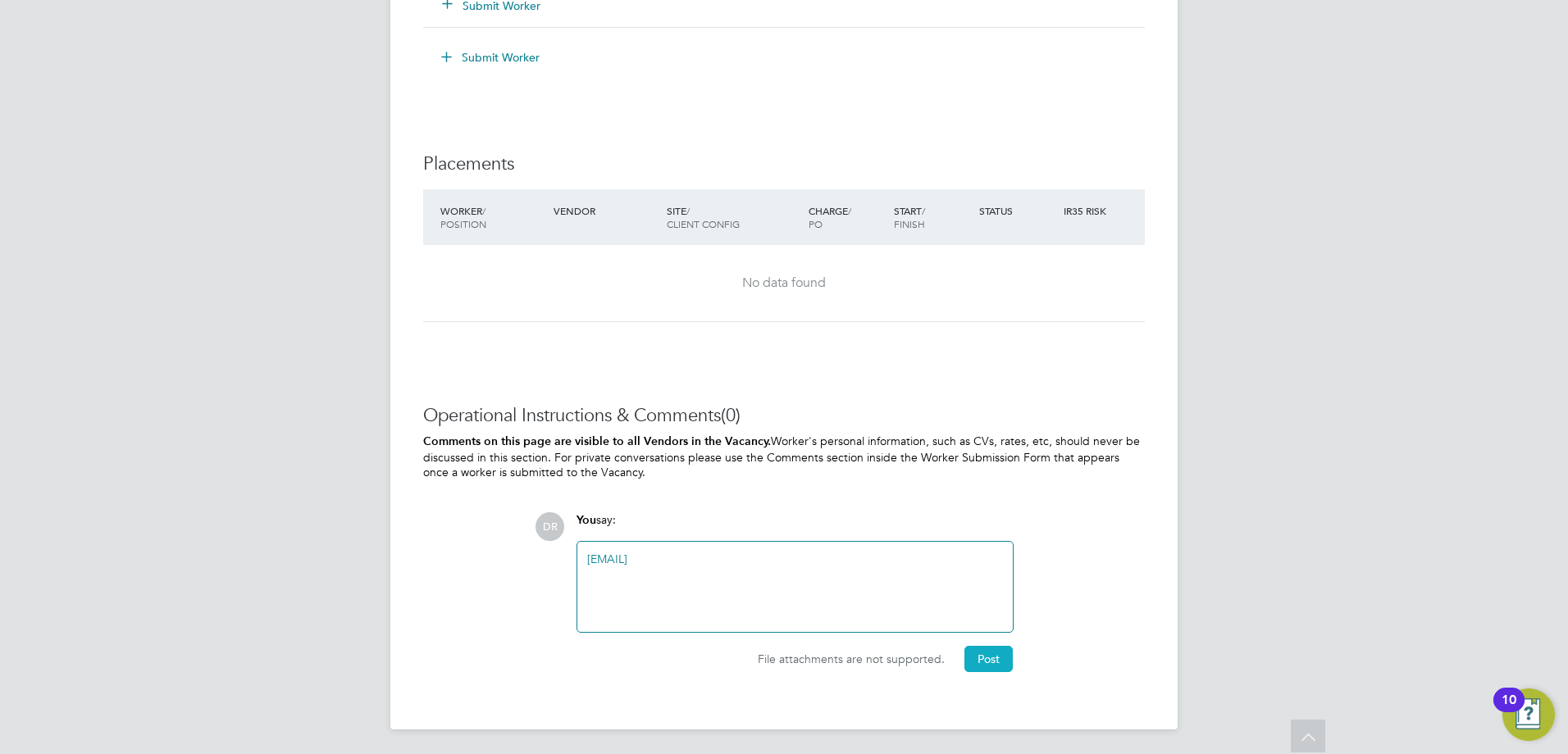 click on "Post" 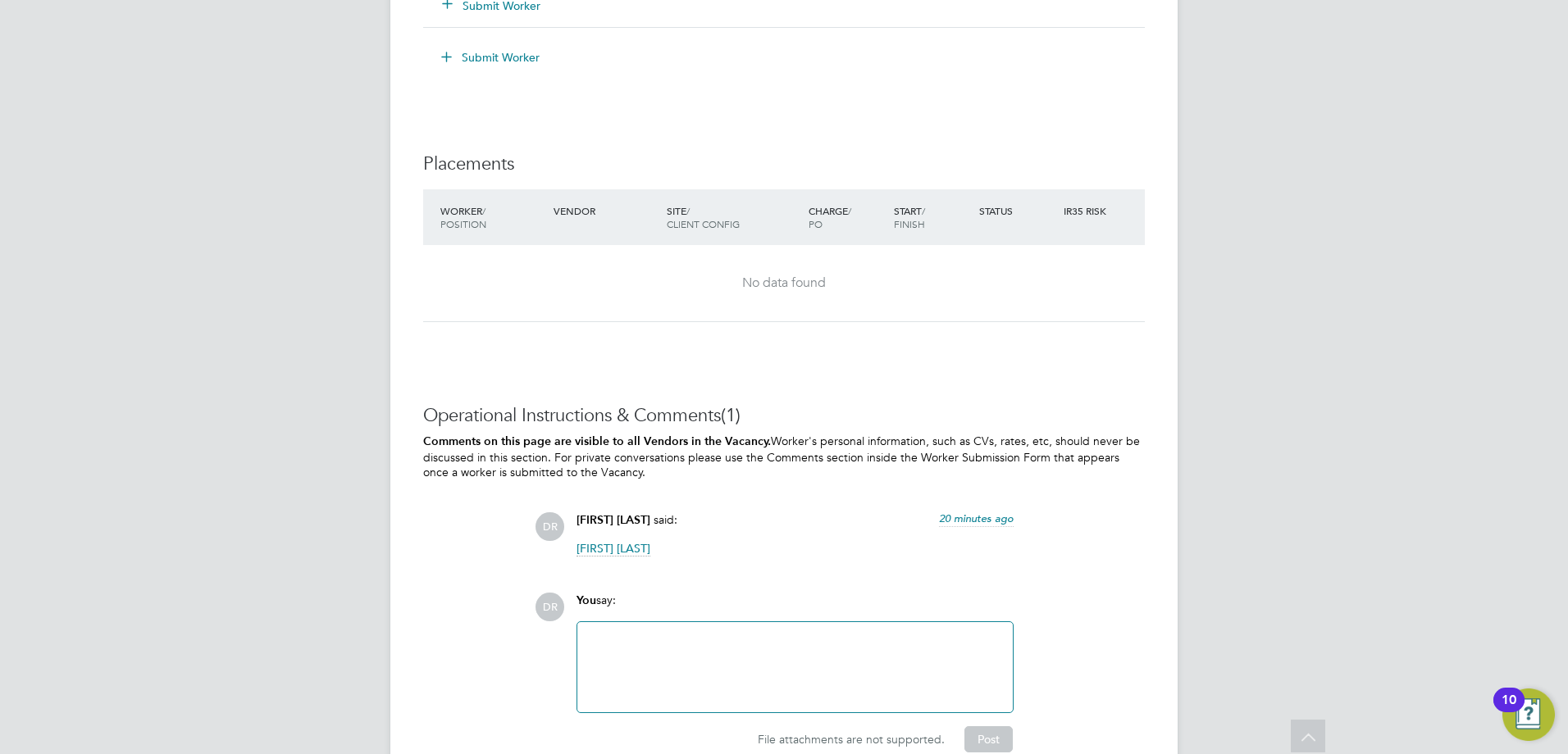 scroll, scrollTop: 8, scrollLeft: 8, axis: both 